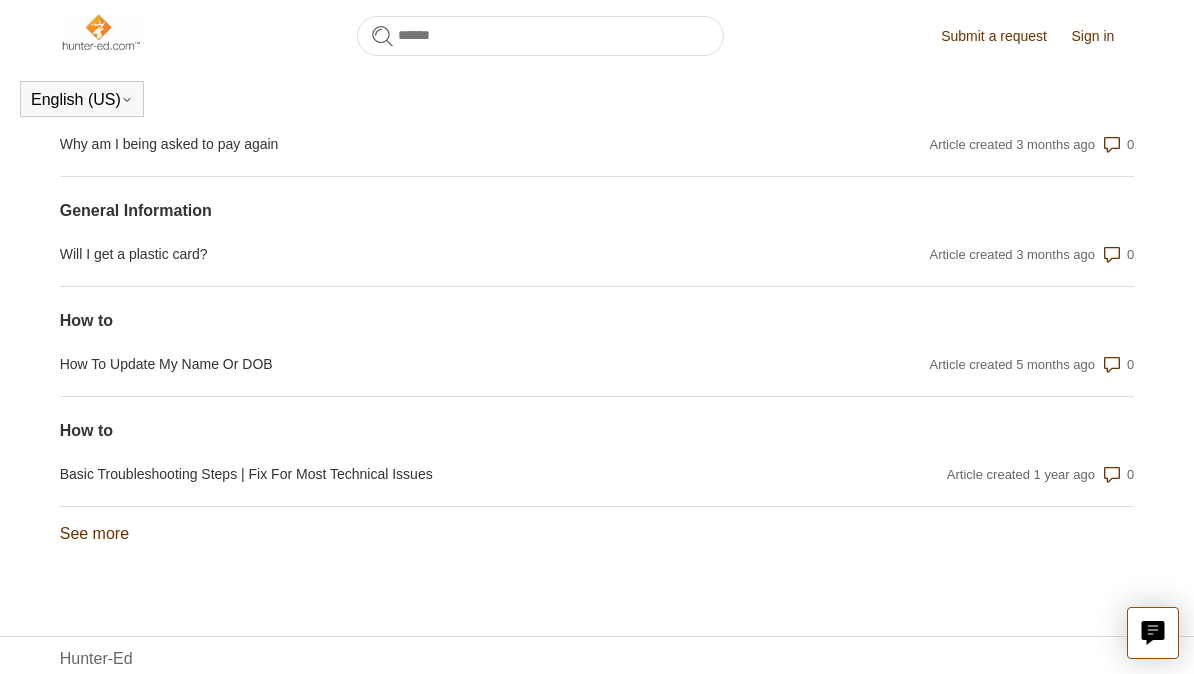 scroll, scrollTop: 2002, scrollLeft: 0, axis: vertical 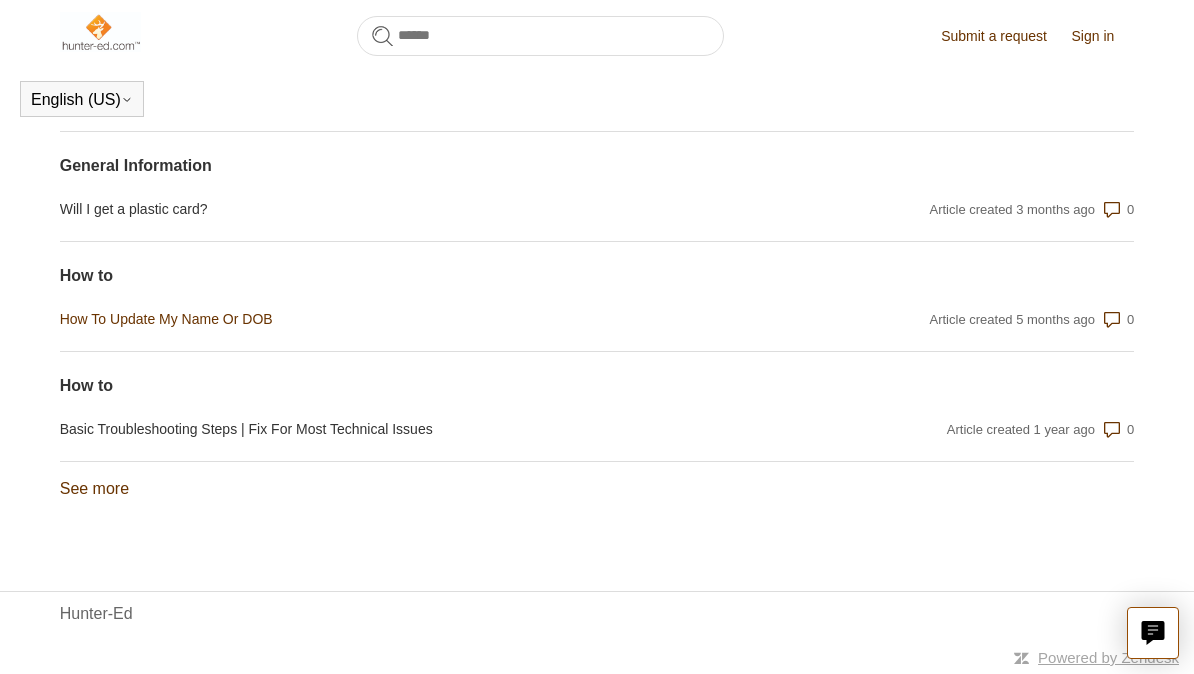 click on "How To Update My Name Or DOB" at bounding box center [436, 319] 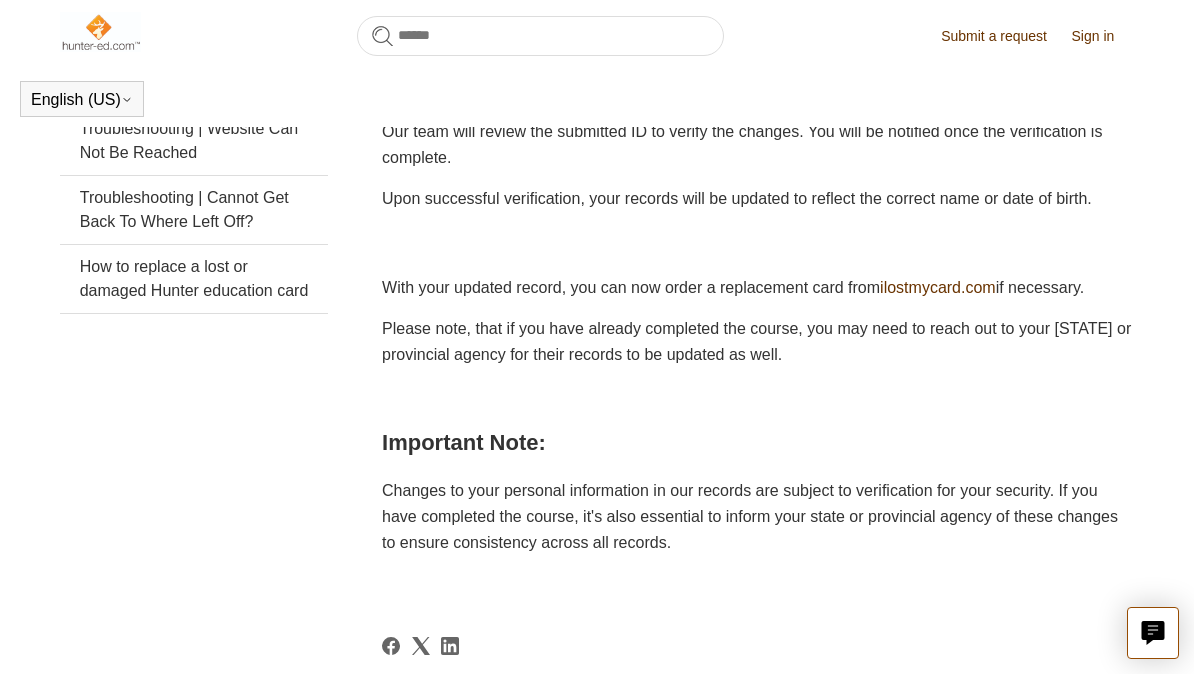 scroll, scrollTop: 0, scrollLeft: 0, axis: both 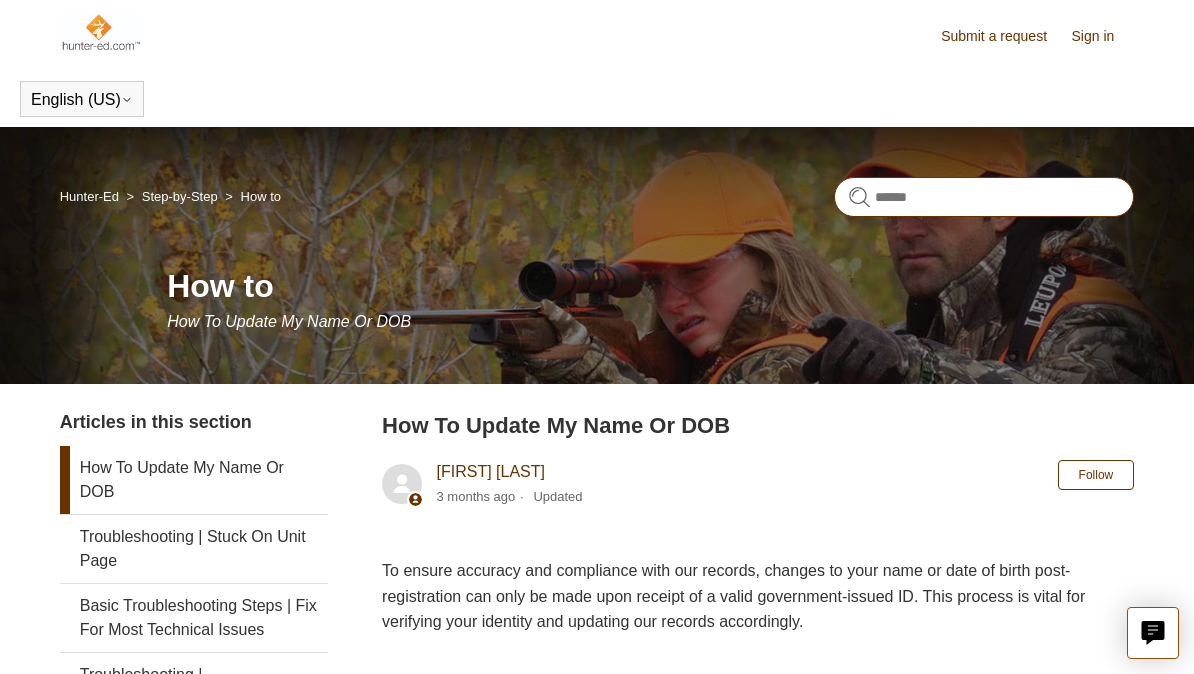 click at bounding box center [984, 197] 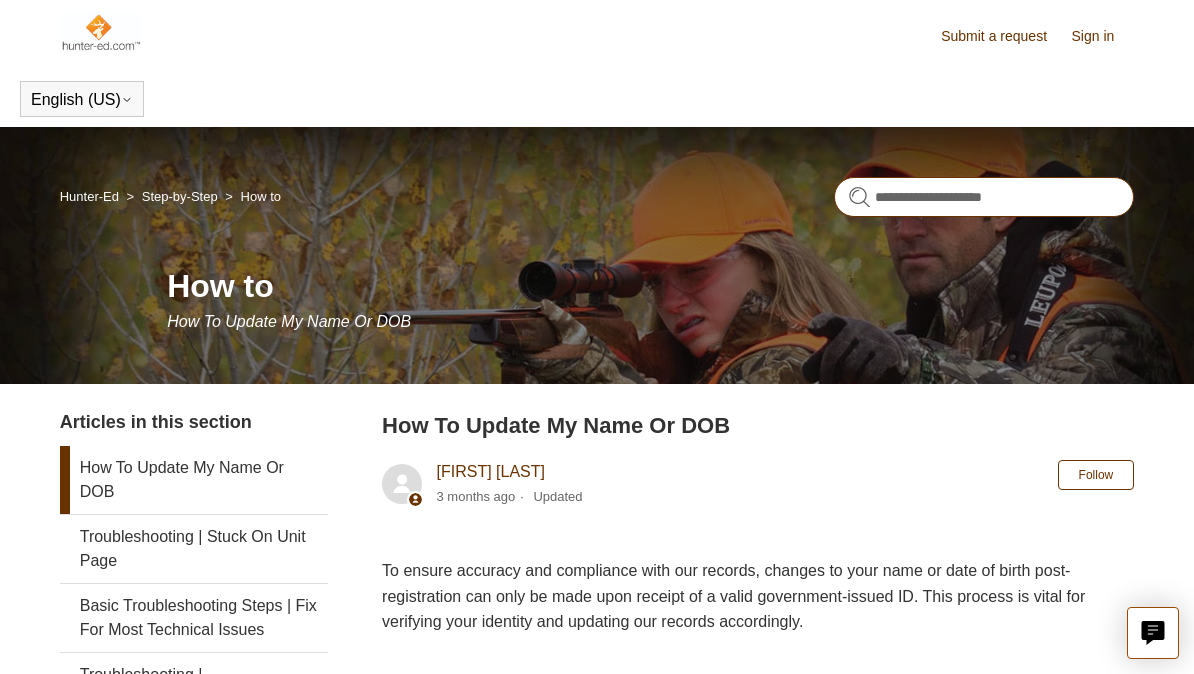 type on "**********" 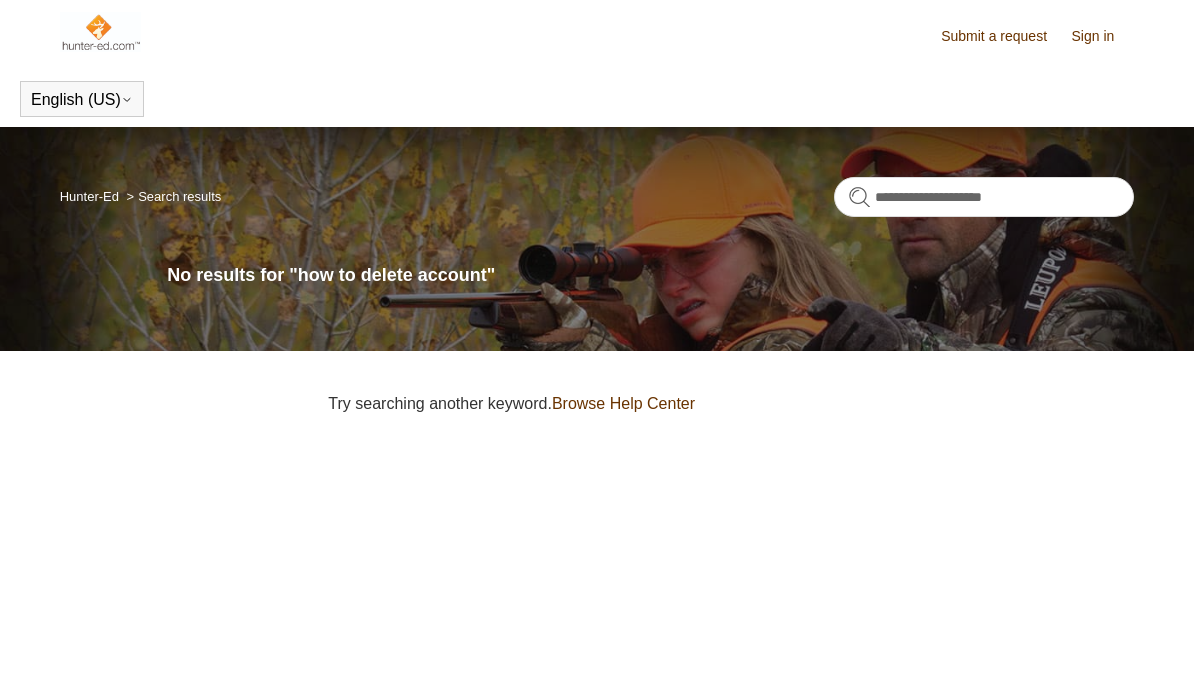 scroll, scrollTop: 0, scrollLeft: 0, axis: both 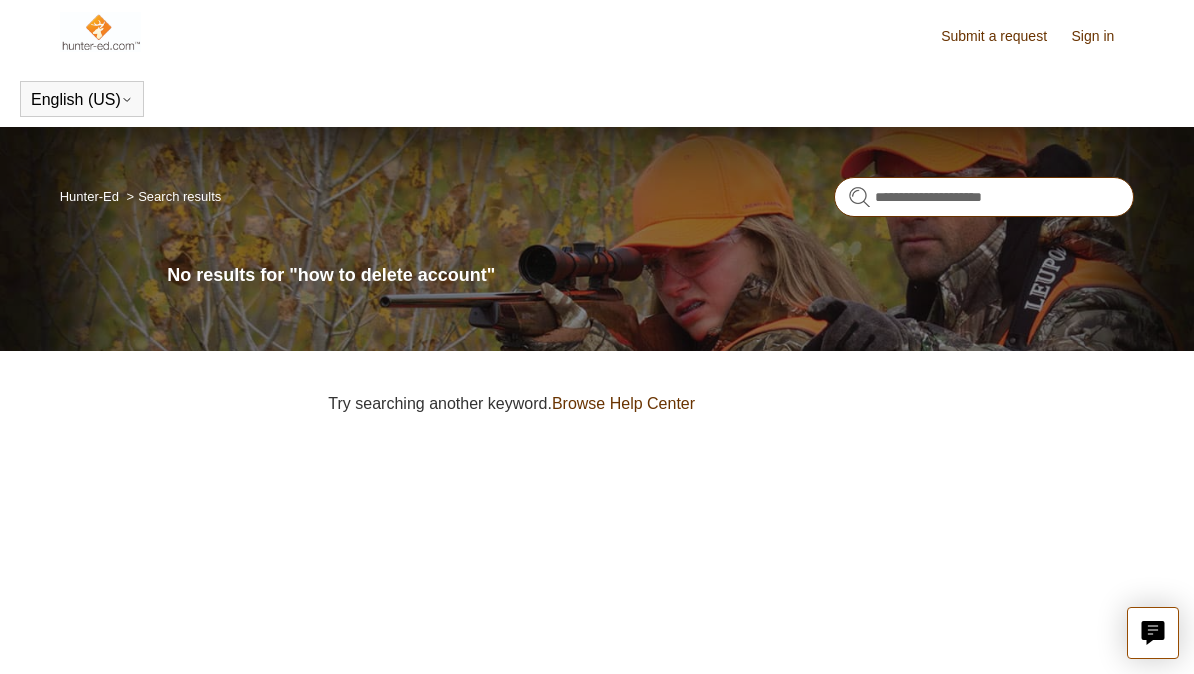 click on "**********" at bounding box center (984, 197) 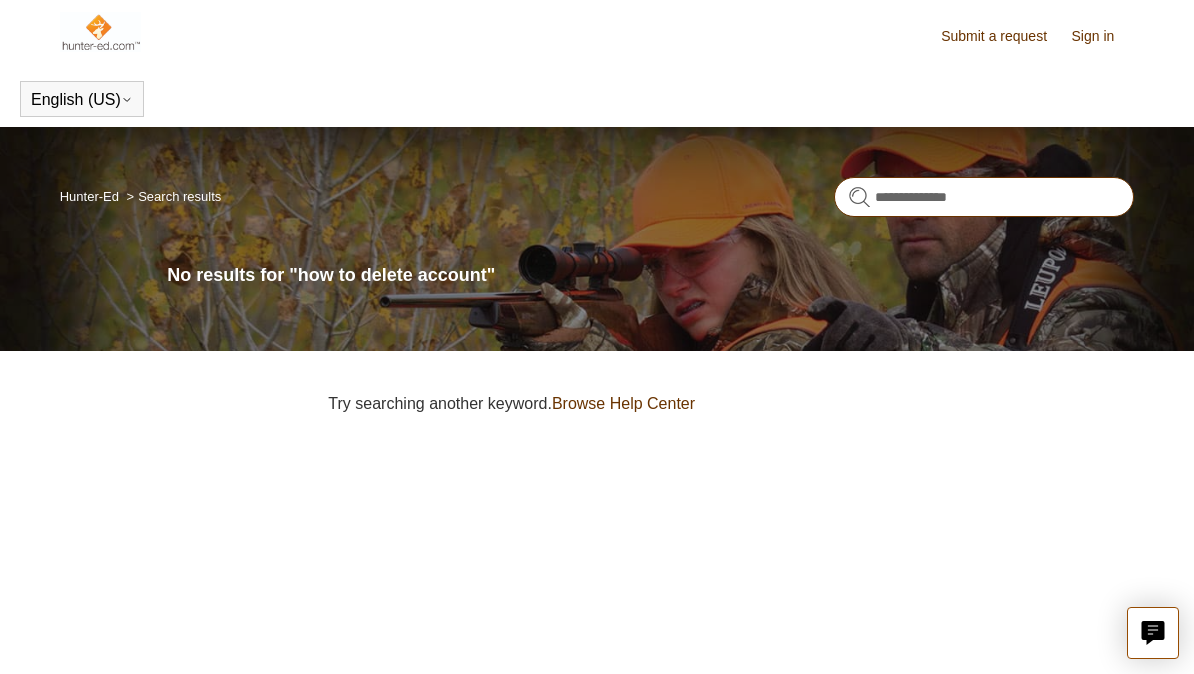 type on "**********" 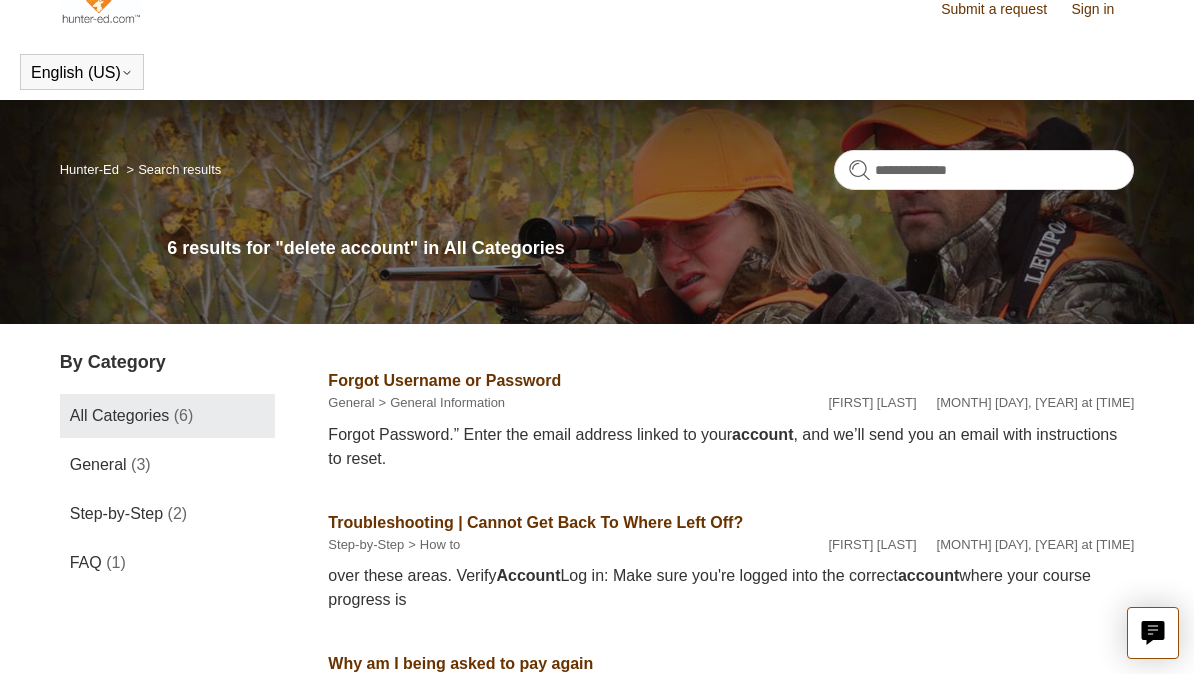 scroll, scrollTop: 0, scrollLeft: 0, axis: both 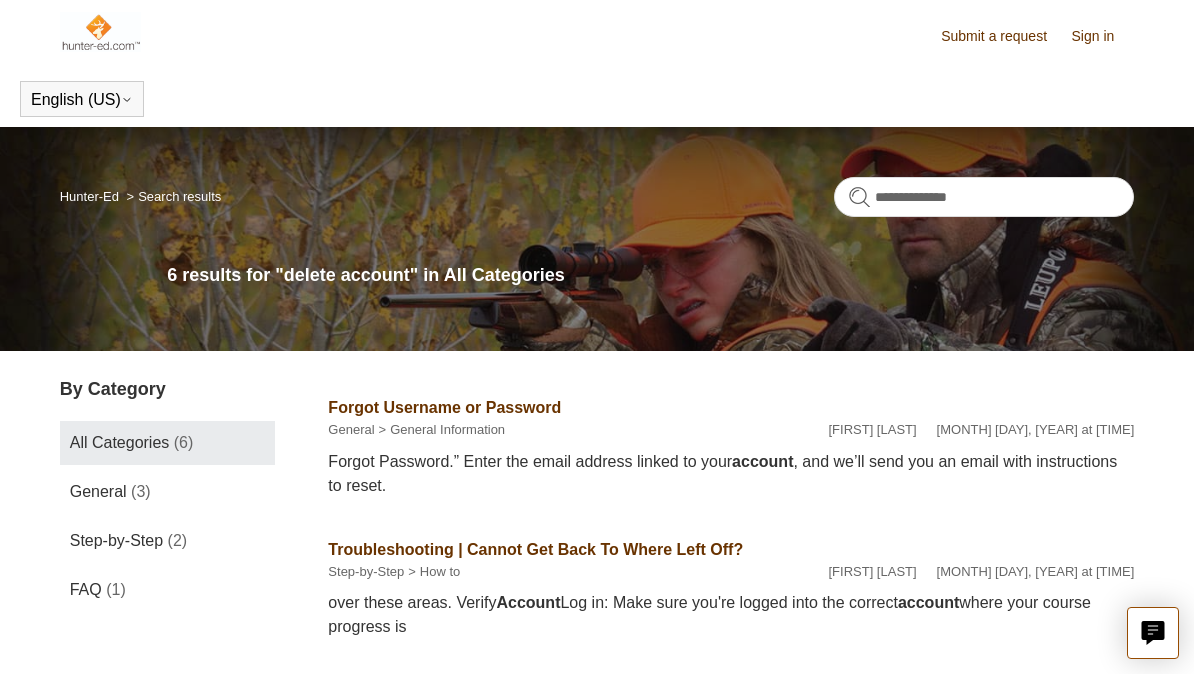 click on "Submit a request" at bounding box center [1004, 36] 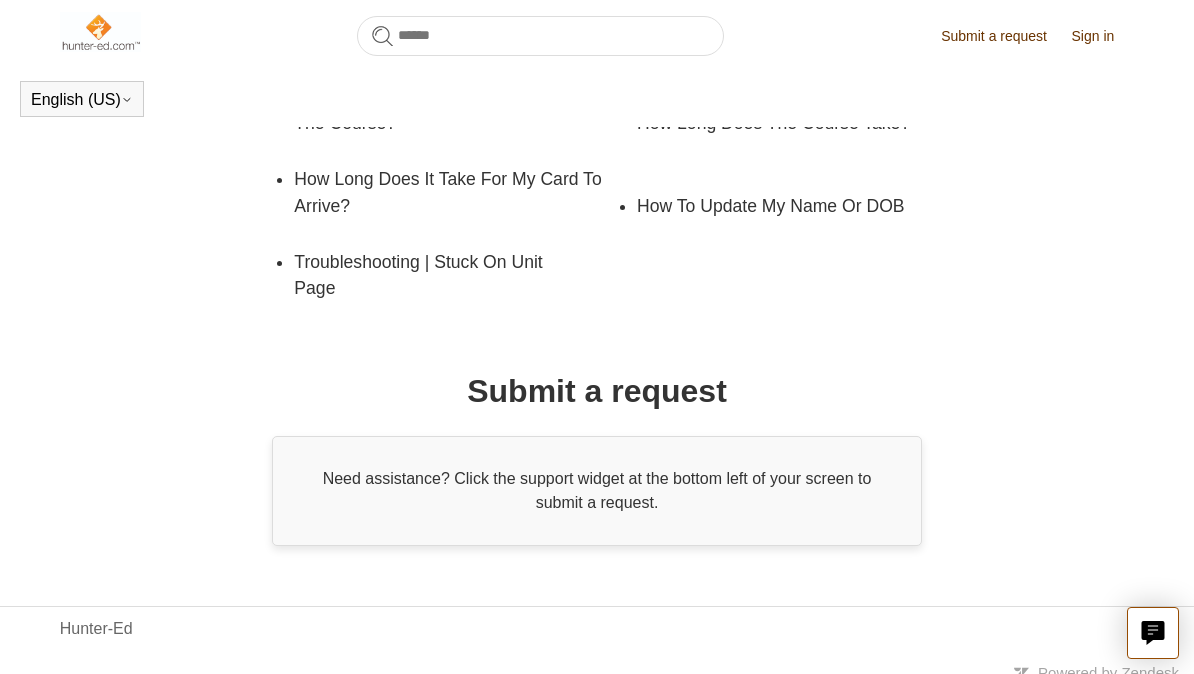 scroll, scrollTop: 519, scrollLeft: 0, axis: vertical 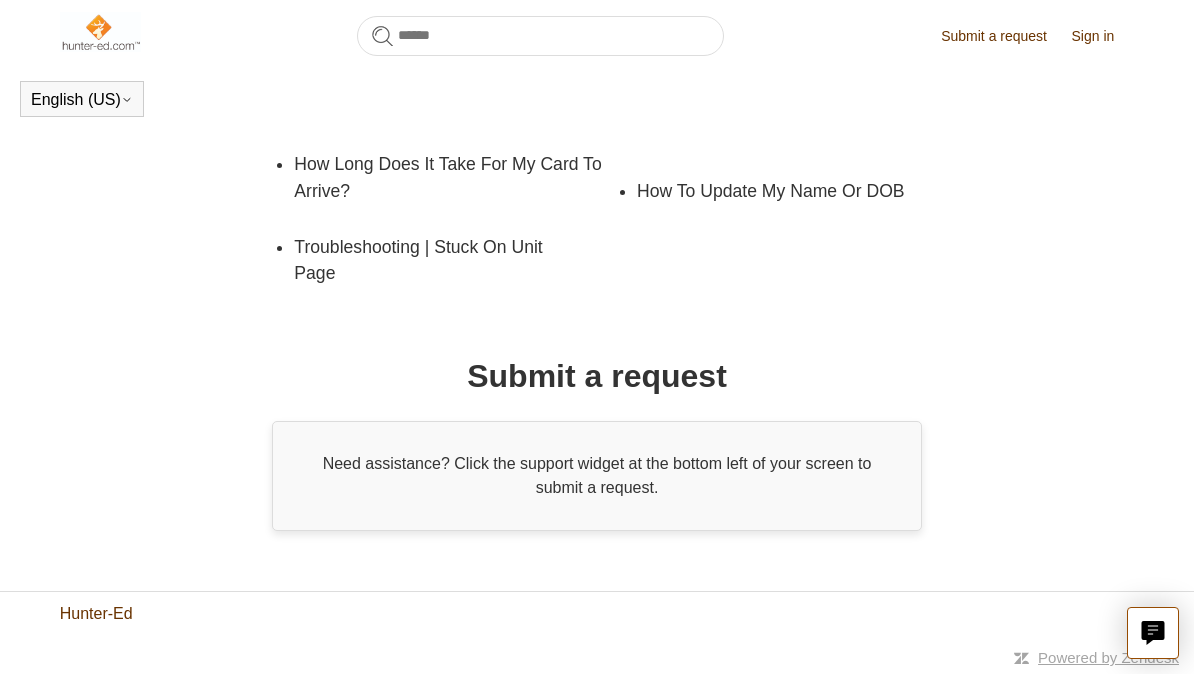 click on "Hunter-Ed" at bounding box center [96, 614] 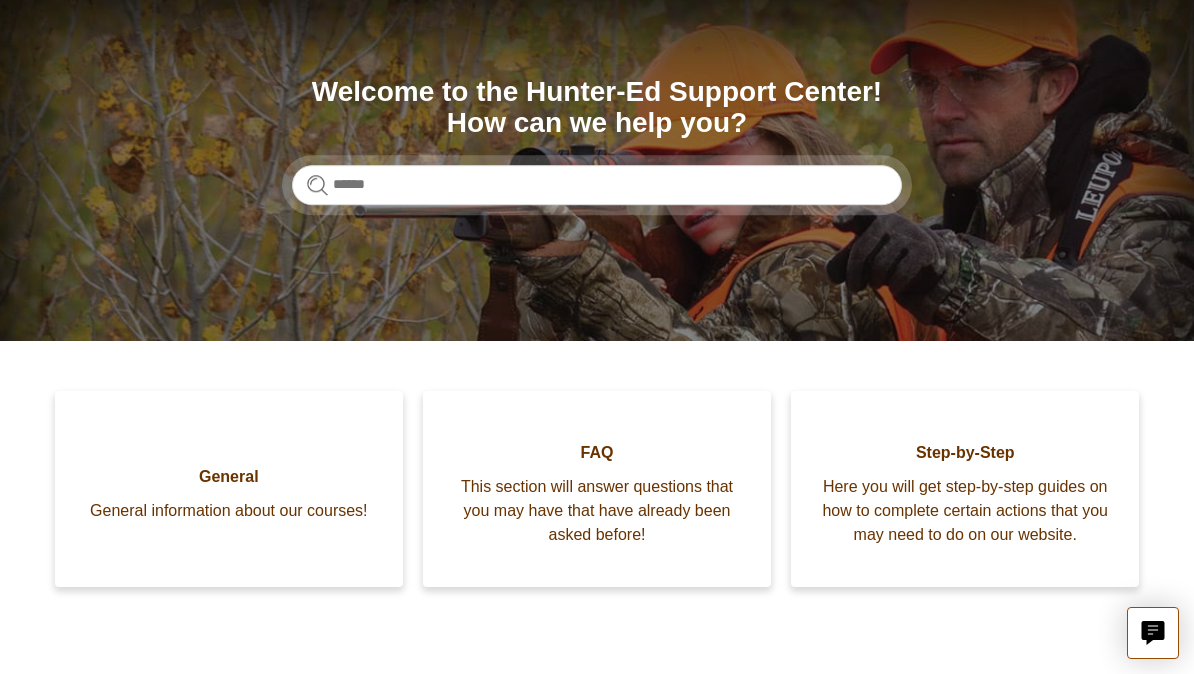 scroll, scrollTop: 236, scrollLeft: 0, axis: vertical 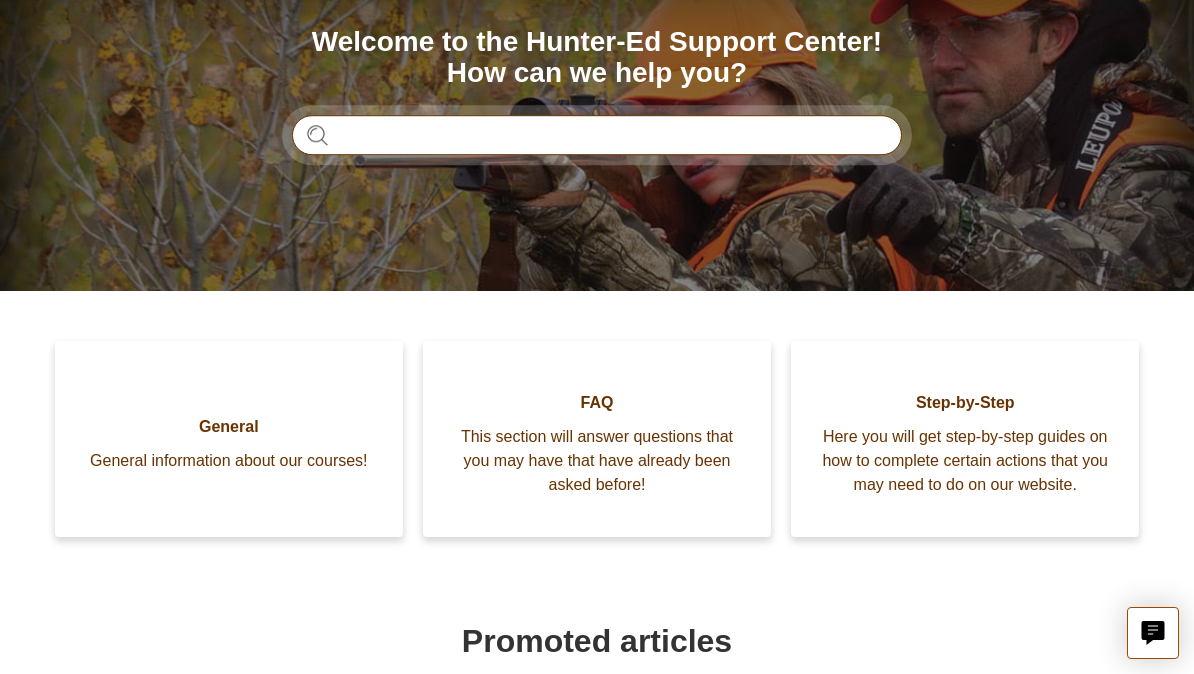 click at bounding box center [597, 135] 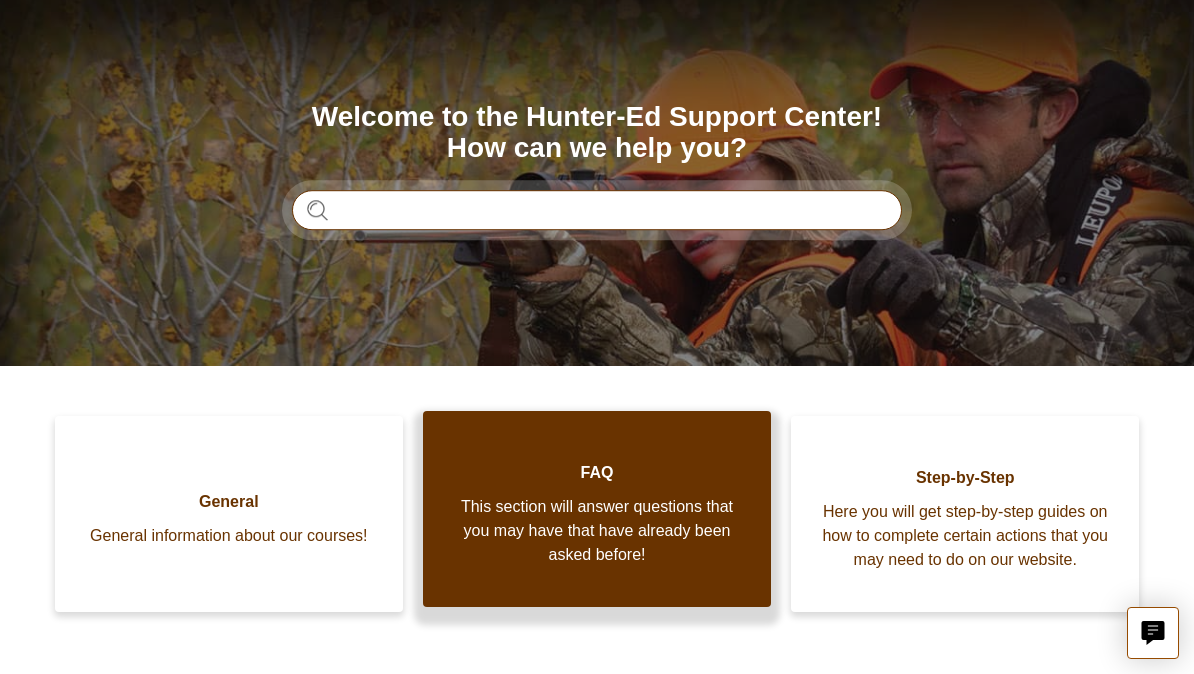 scroll, scrollTop: 183, scrollLeft: 0, axis: vertical 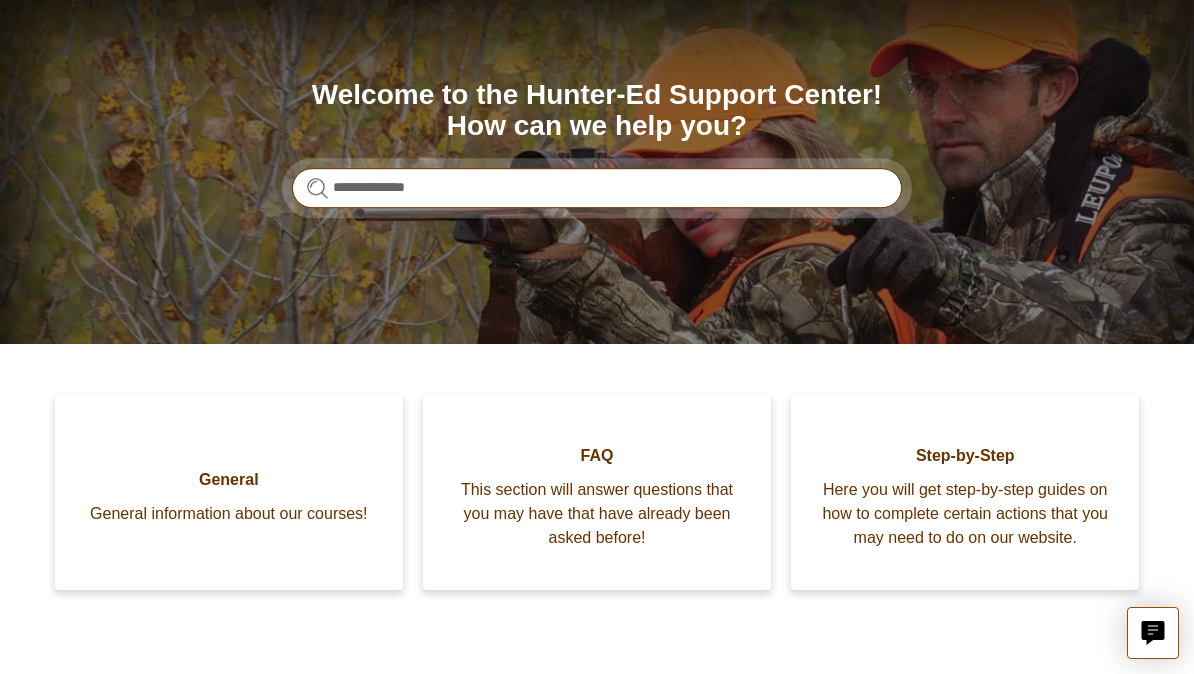 type on "**********" 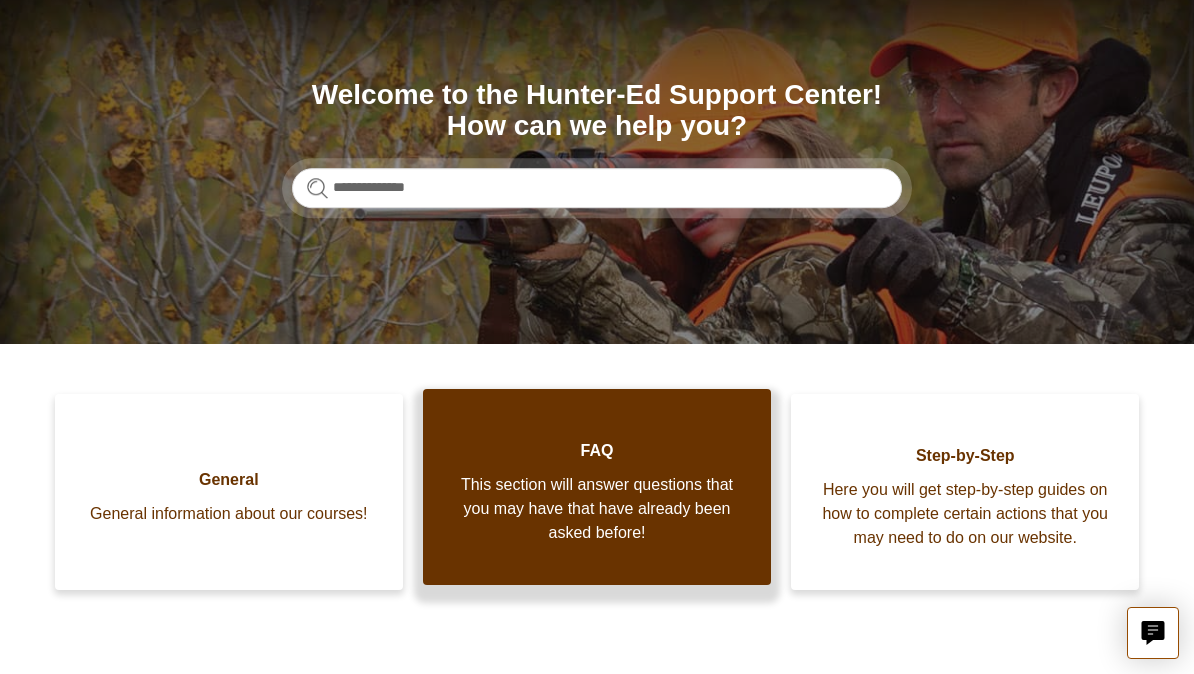 click on "This section will answer questions that you may have that have already been asked before!" at bounding box center (597, 509) 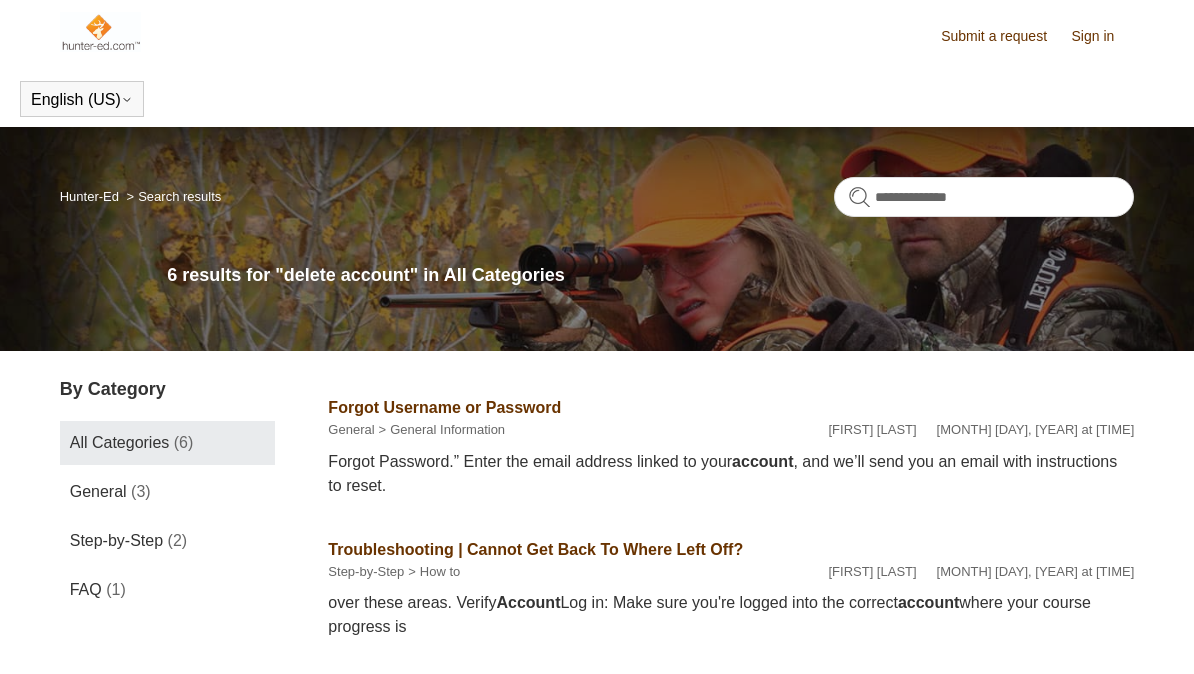 scroll, scrollTop: 0, scrollLeft: 0, axis: both 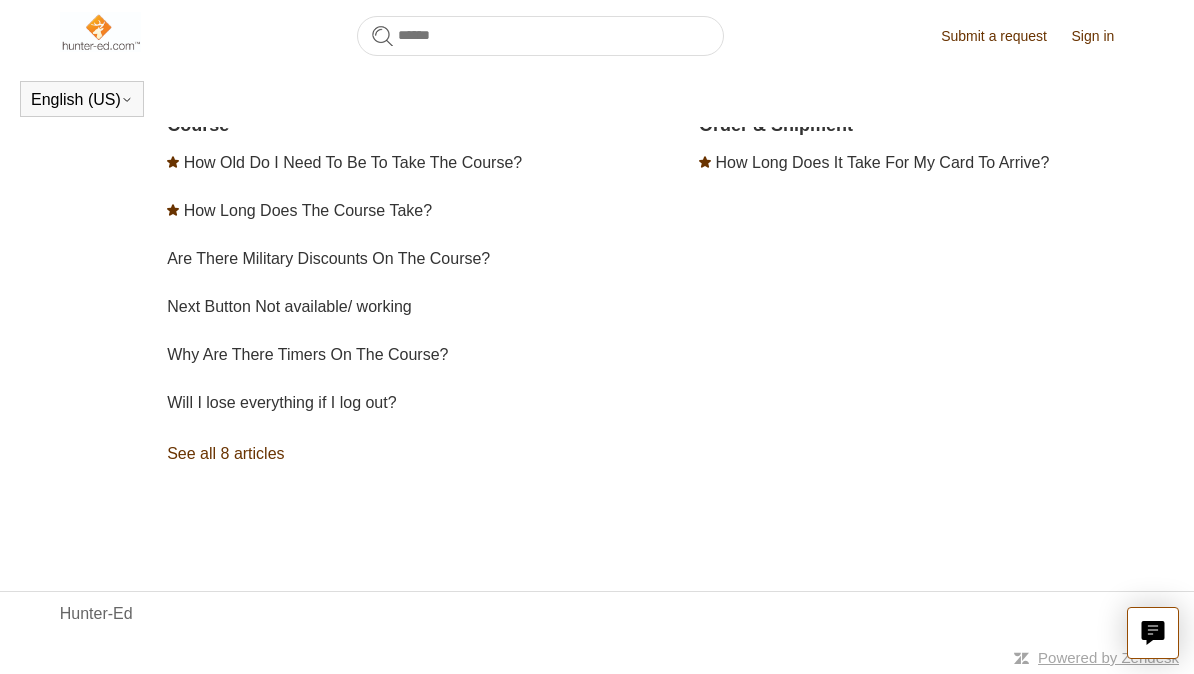 click on "See all 8 articles" at bounding box center (384, 454) 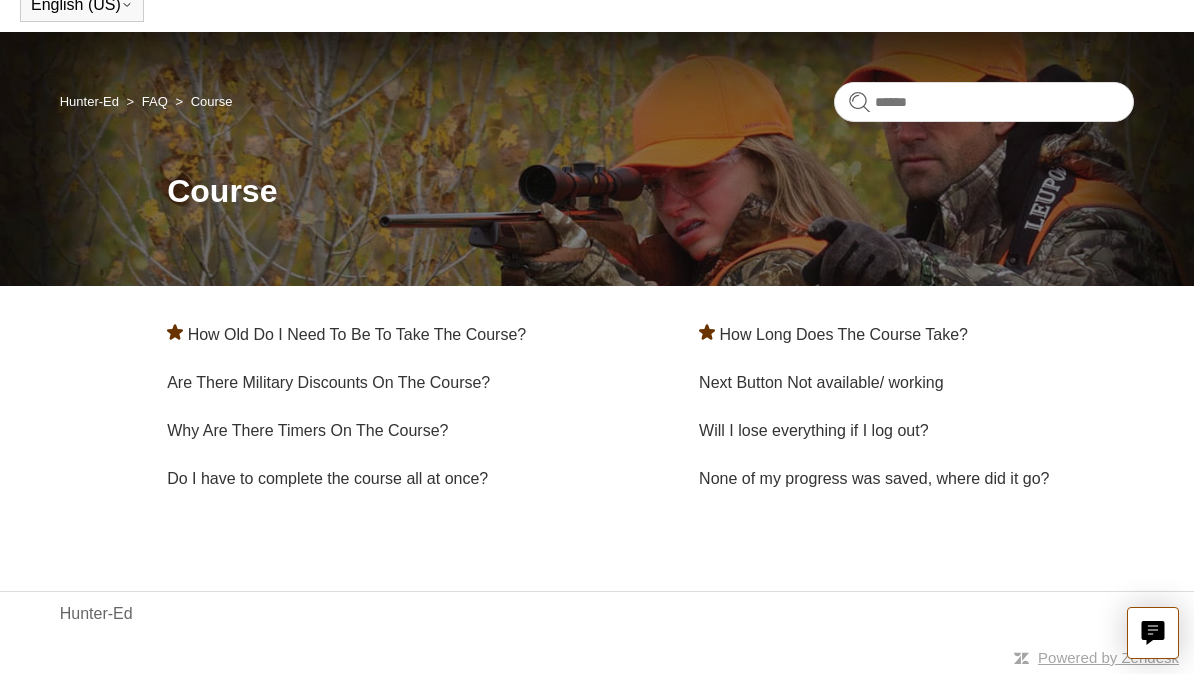 scroll, scrollTop: 0, scrollLeft: 0, axis: both 